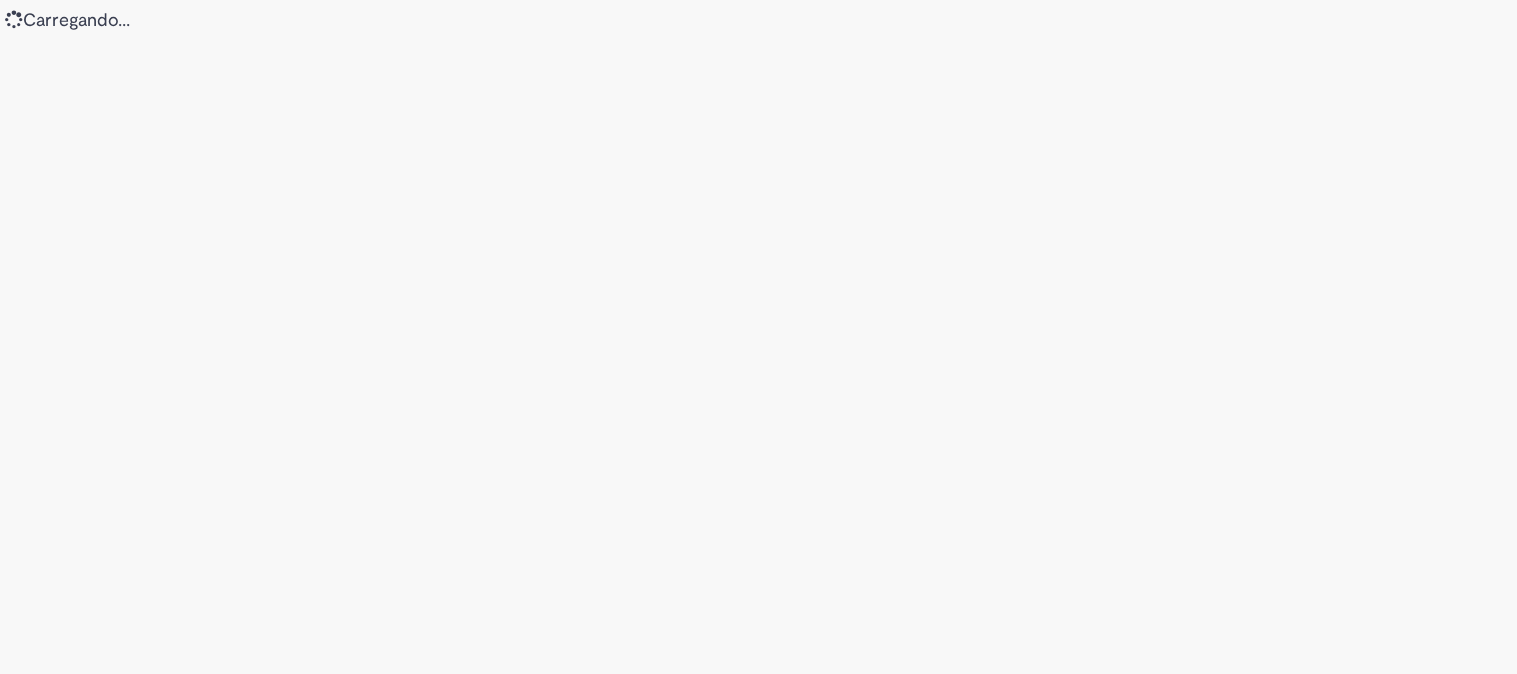 scroll, scrollTop: 0, scrollLeft: 0, axis: both 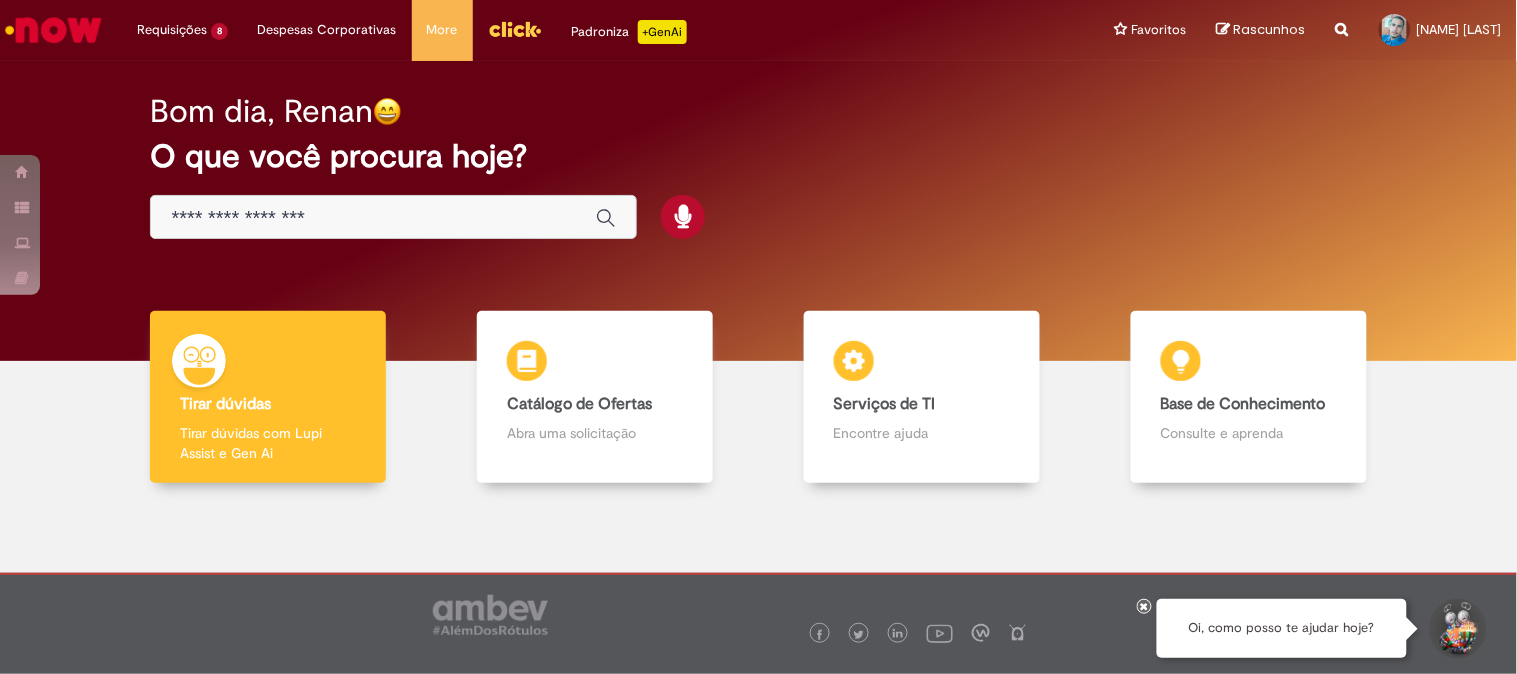 click on "Reportar problema
Artigos
Não encontrou base de conhecimento
Catálogo
Não foram encontradas ofertas
Comunidade
Nenhum resultado encontrado na comunidade" at bounding box center [1342, 30] 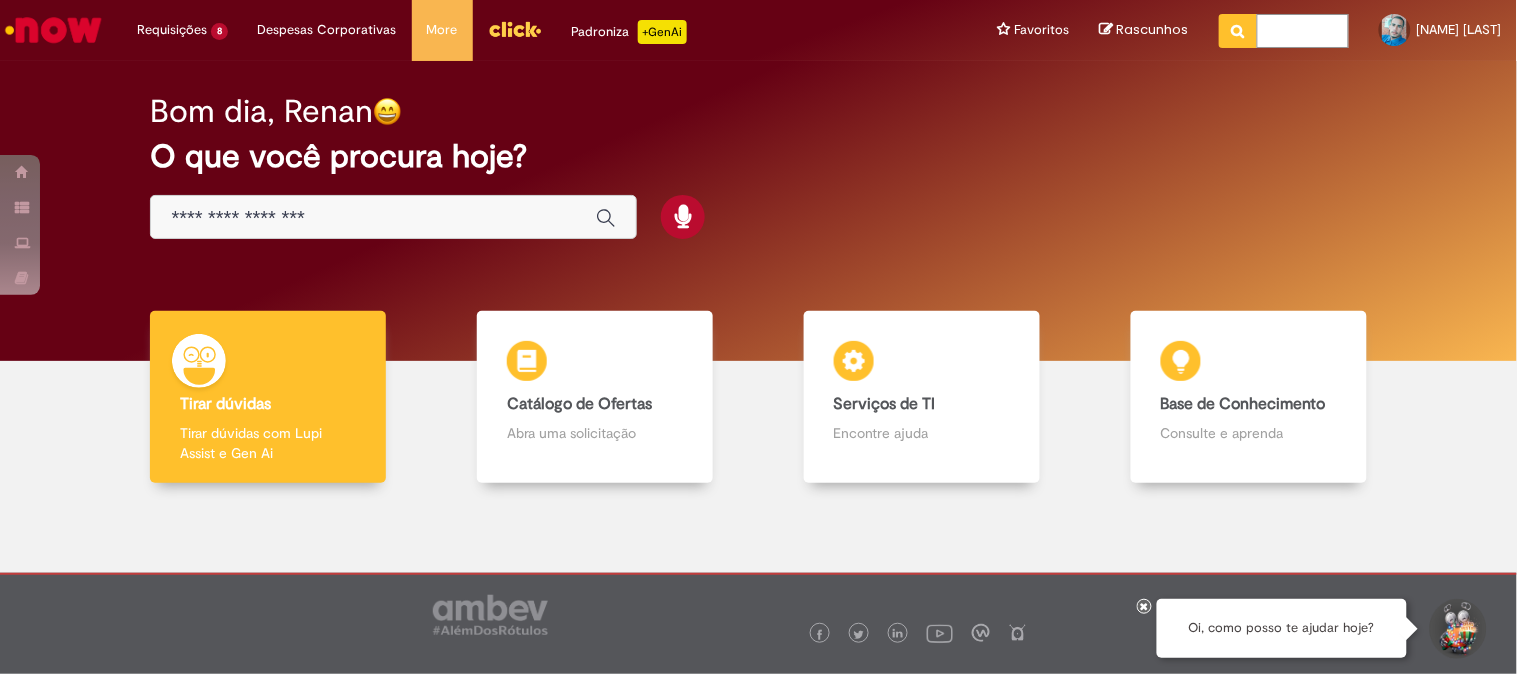 click at bounding box center (1303, 31) 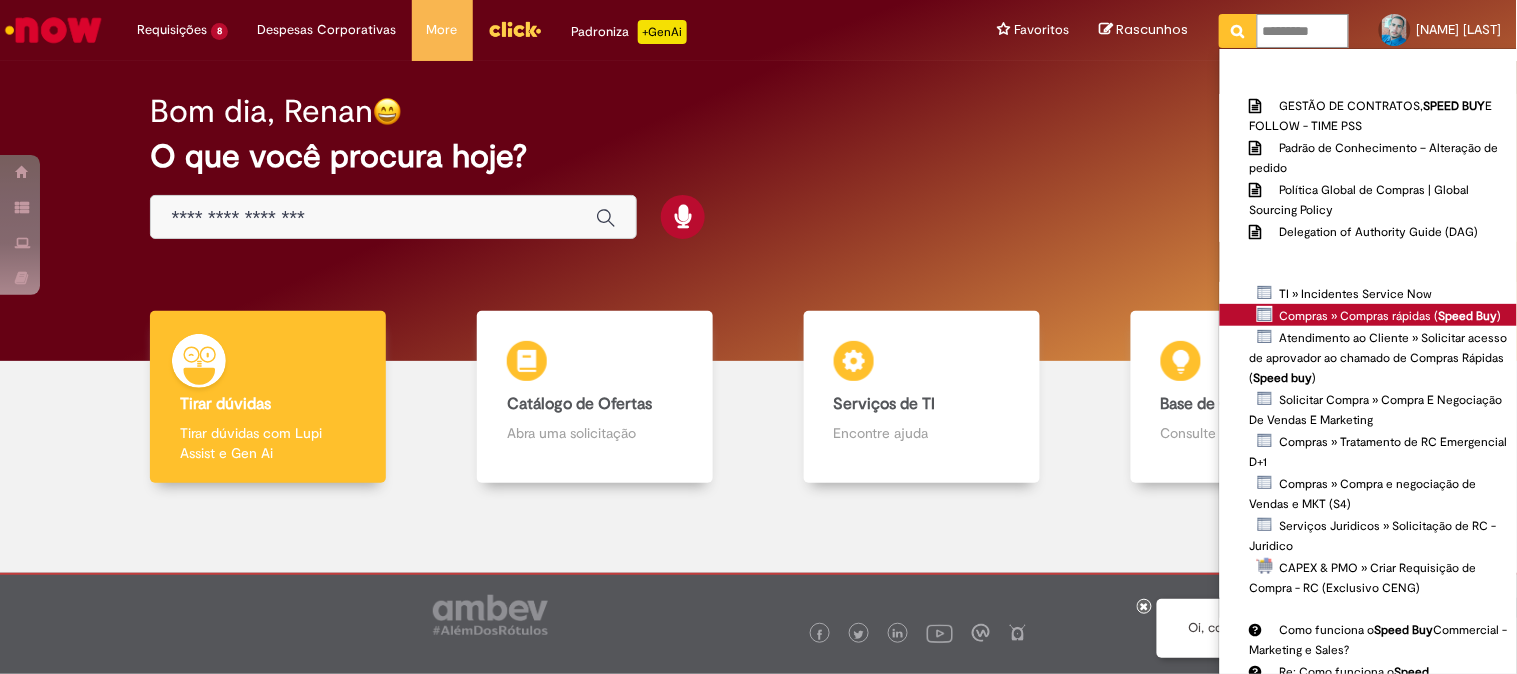 type on "*********" 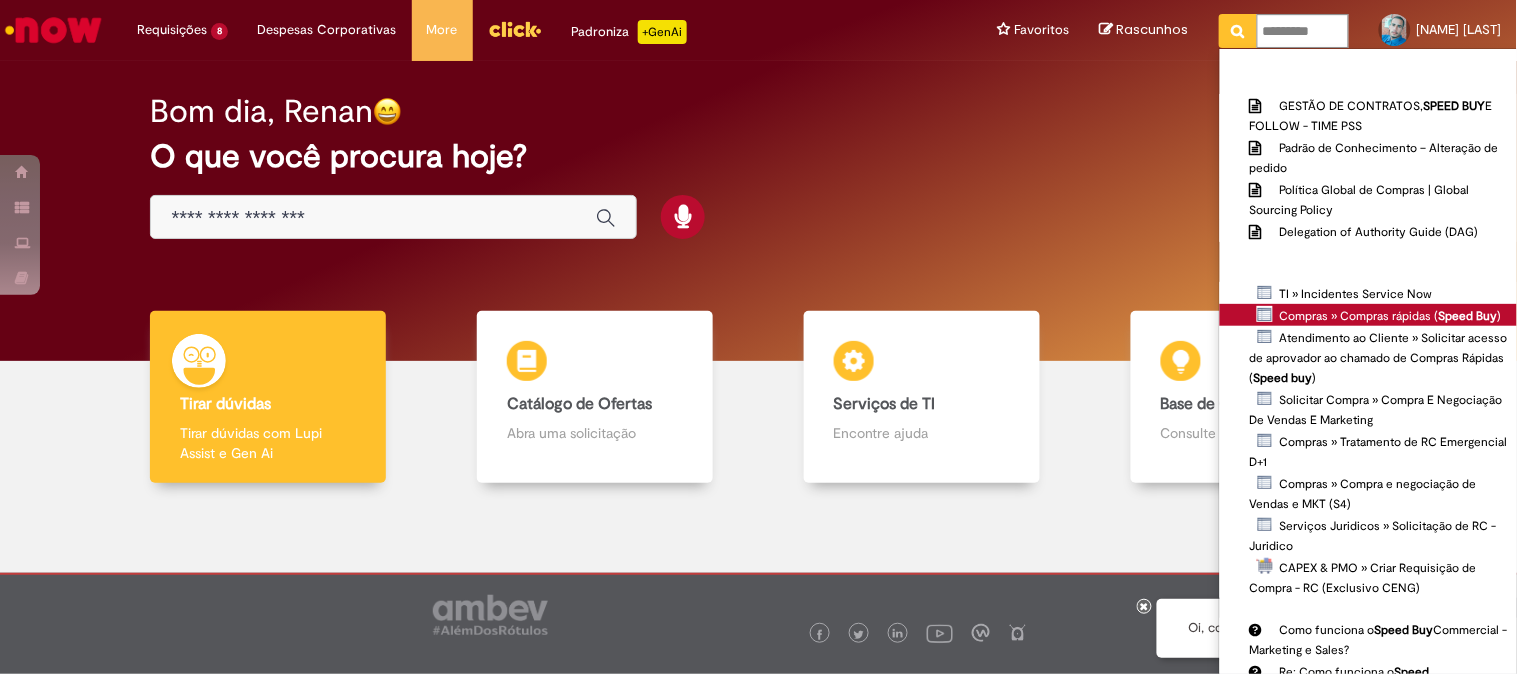 click on "Compras » Compras rápidas ( Speed Buy )" at bounding box center (0, 0) 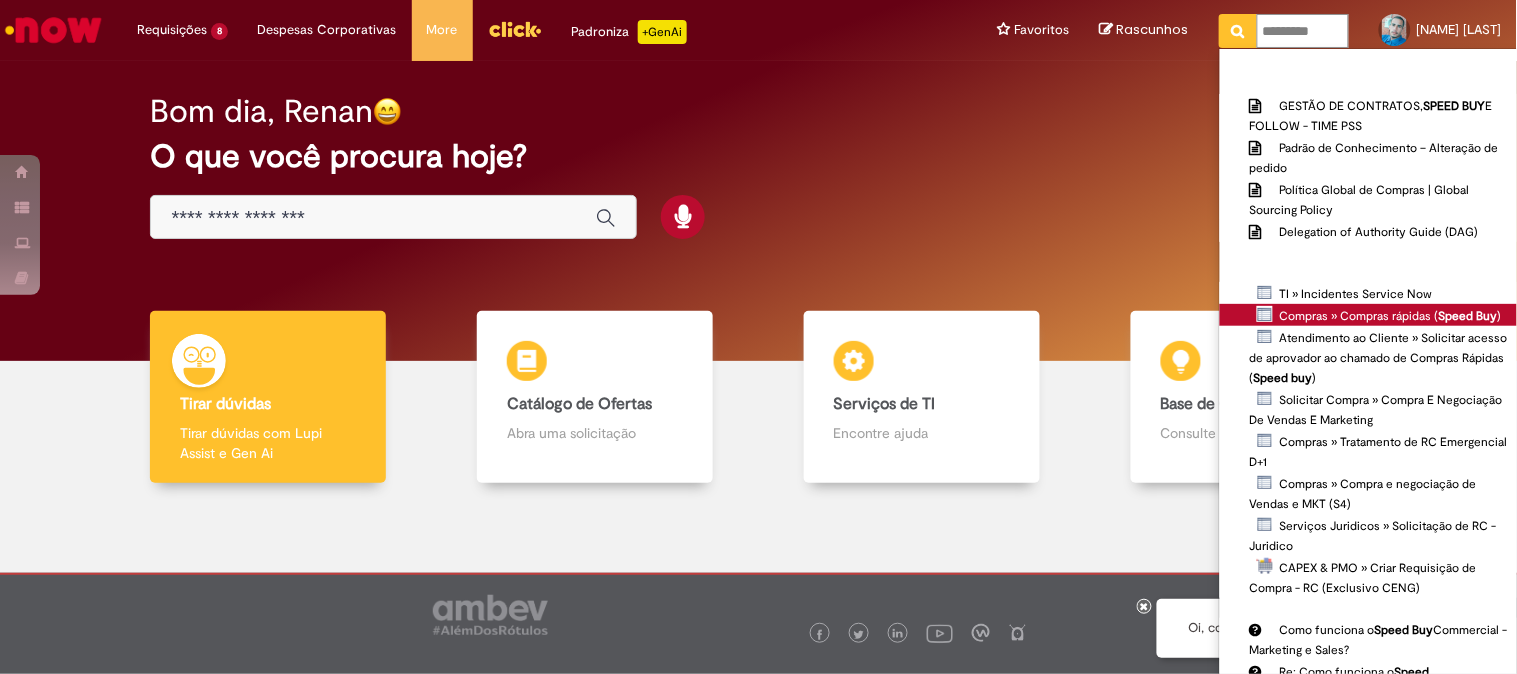 type 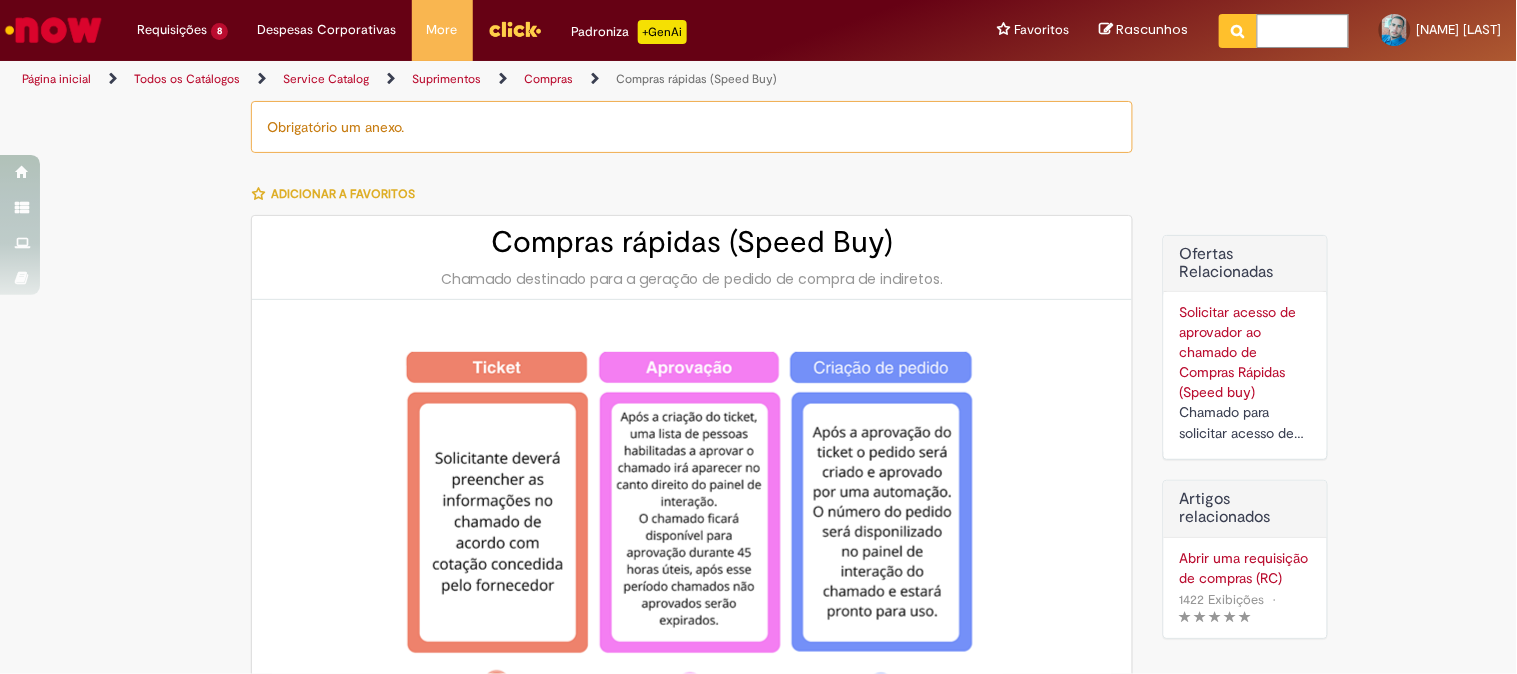 type on "********" 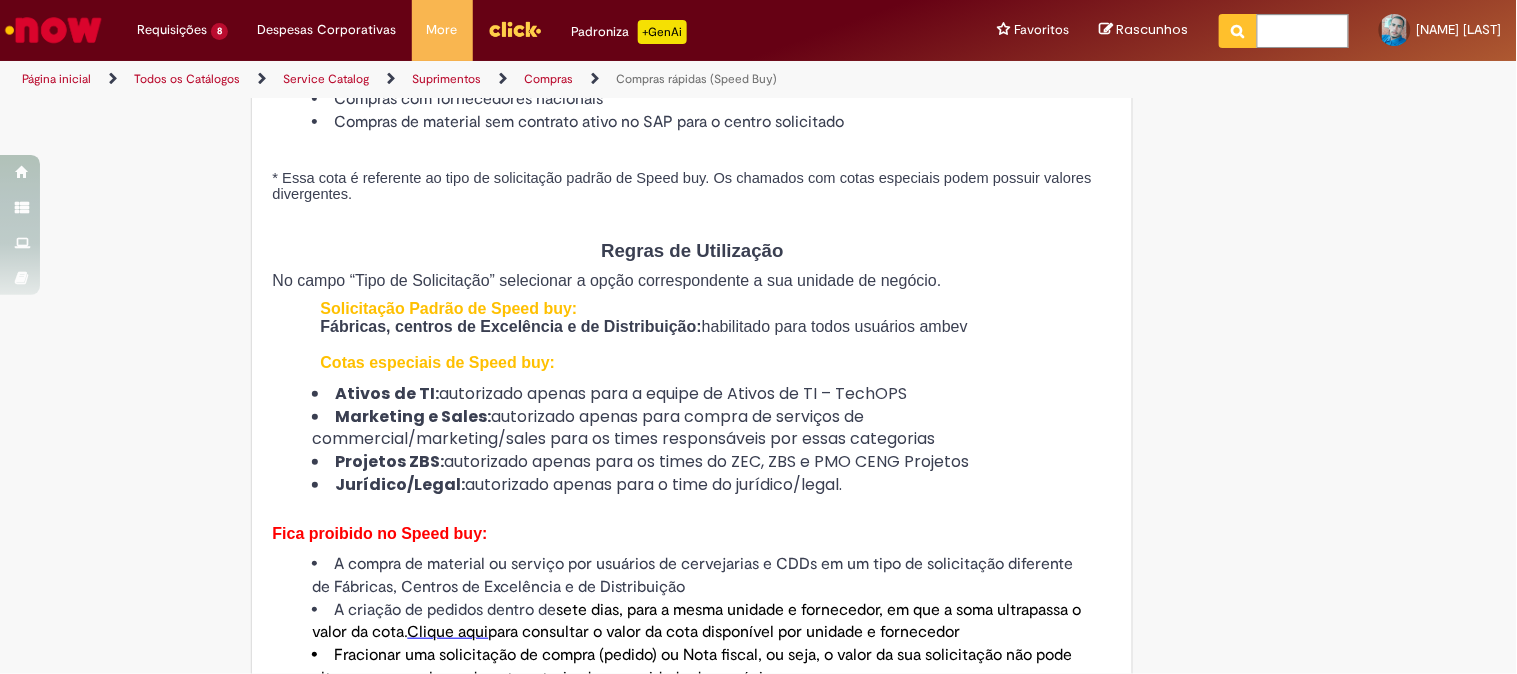 scroll, scrollTop: 0, scrollLeft: 0, axis: both 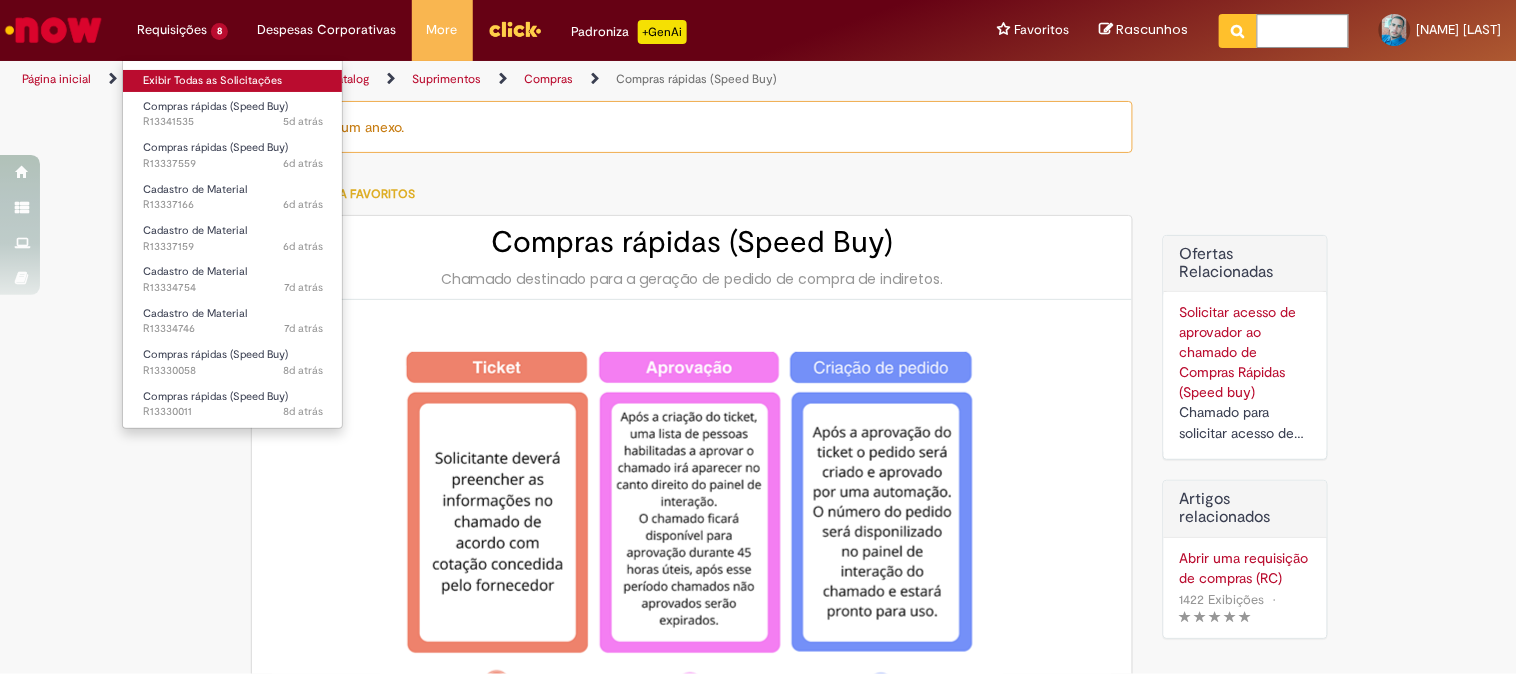 click on "Exibir Todas as Solicitações" at bounding box center (233, 81) 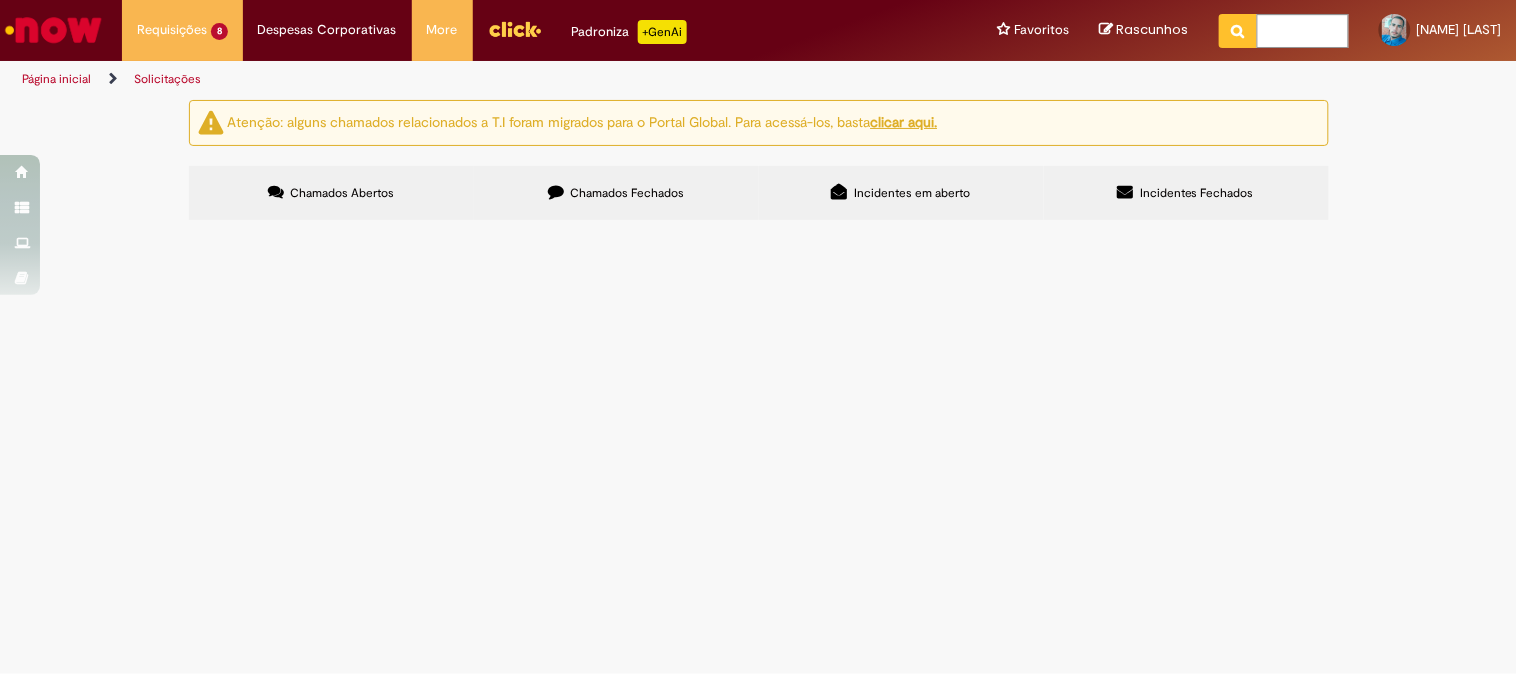 click on "Chamados Fechados" at bounding box center (627, 193) 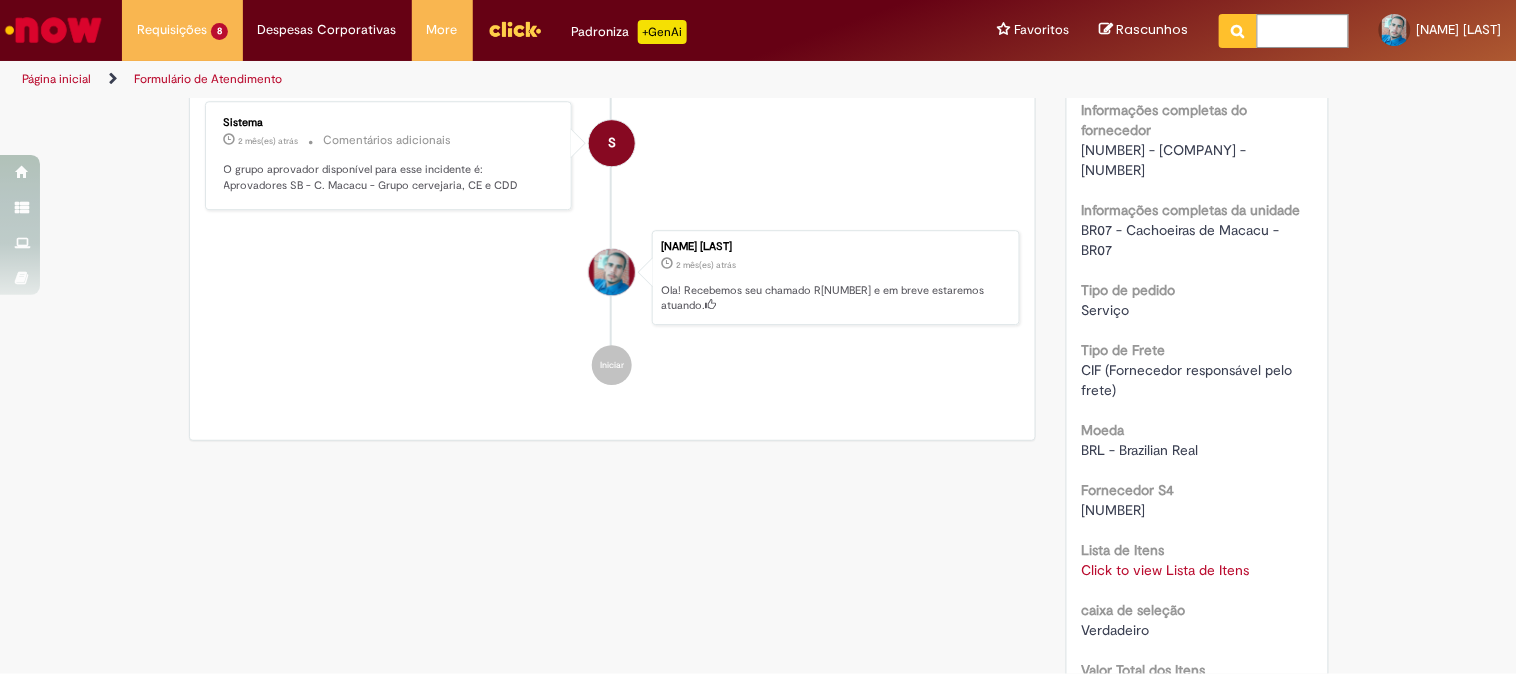 scroll, scrollTop: 1782, scrollLeft: 0, axis: vertical 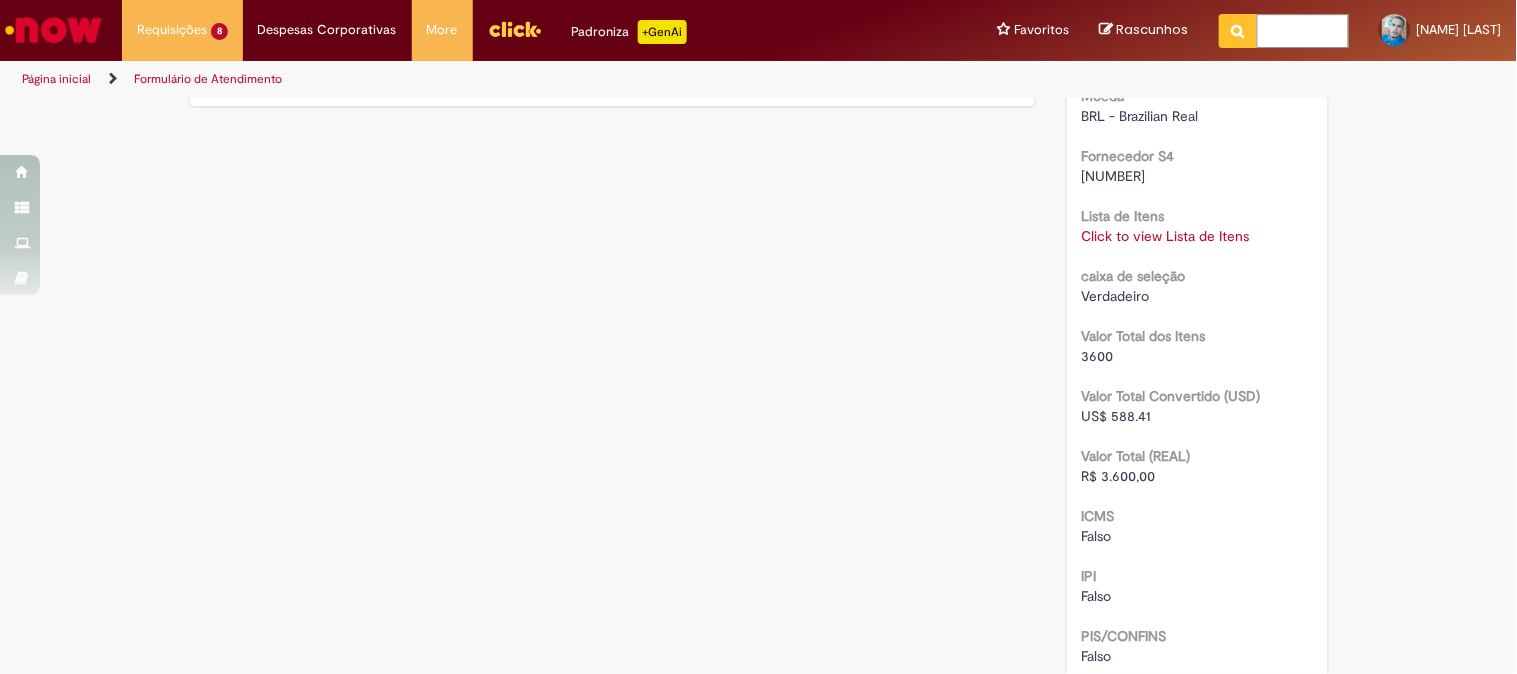 click on "Click to view Lista de Itens" at bounding box center [1166, 236] 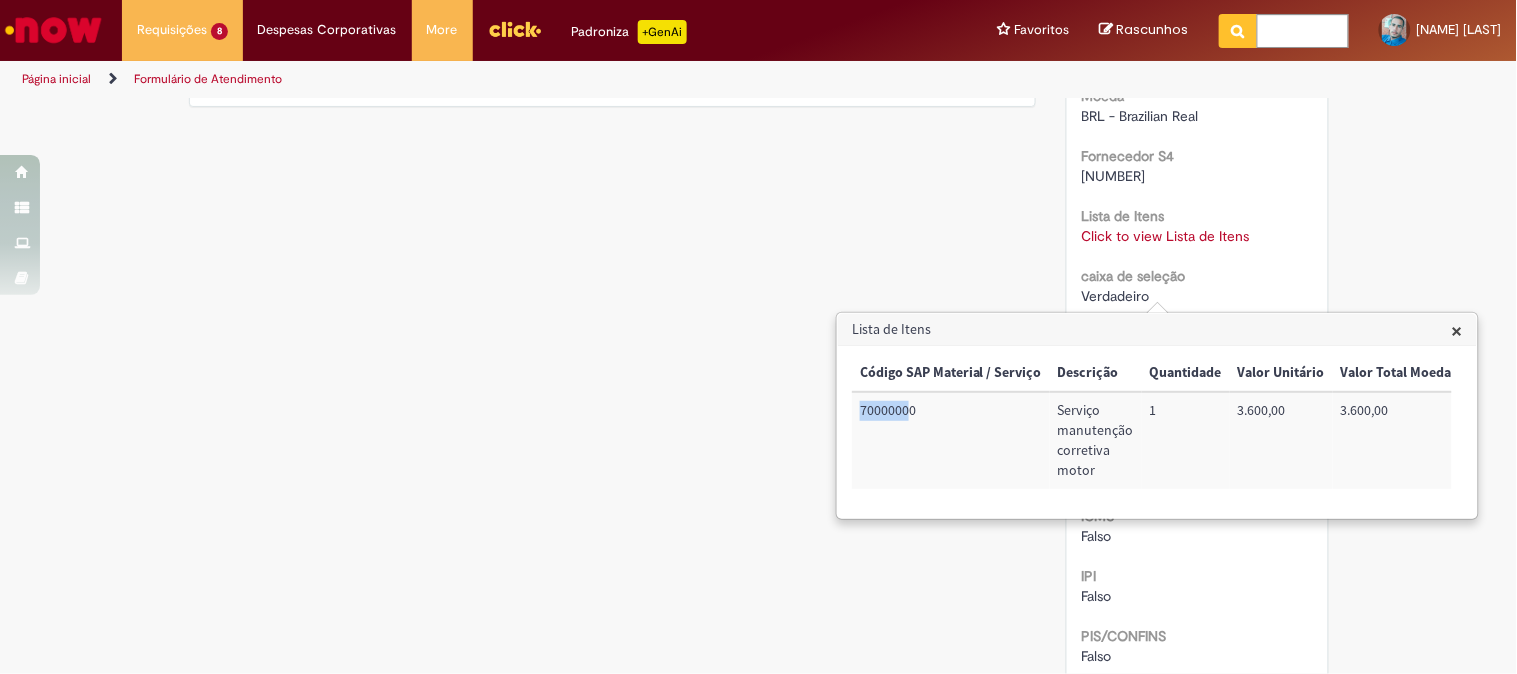 drag, startPoint x: 863, startPoint y: 408, endPoint x: 907, endPoint y: 414, distance: 44.407207 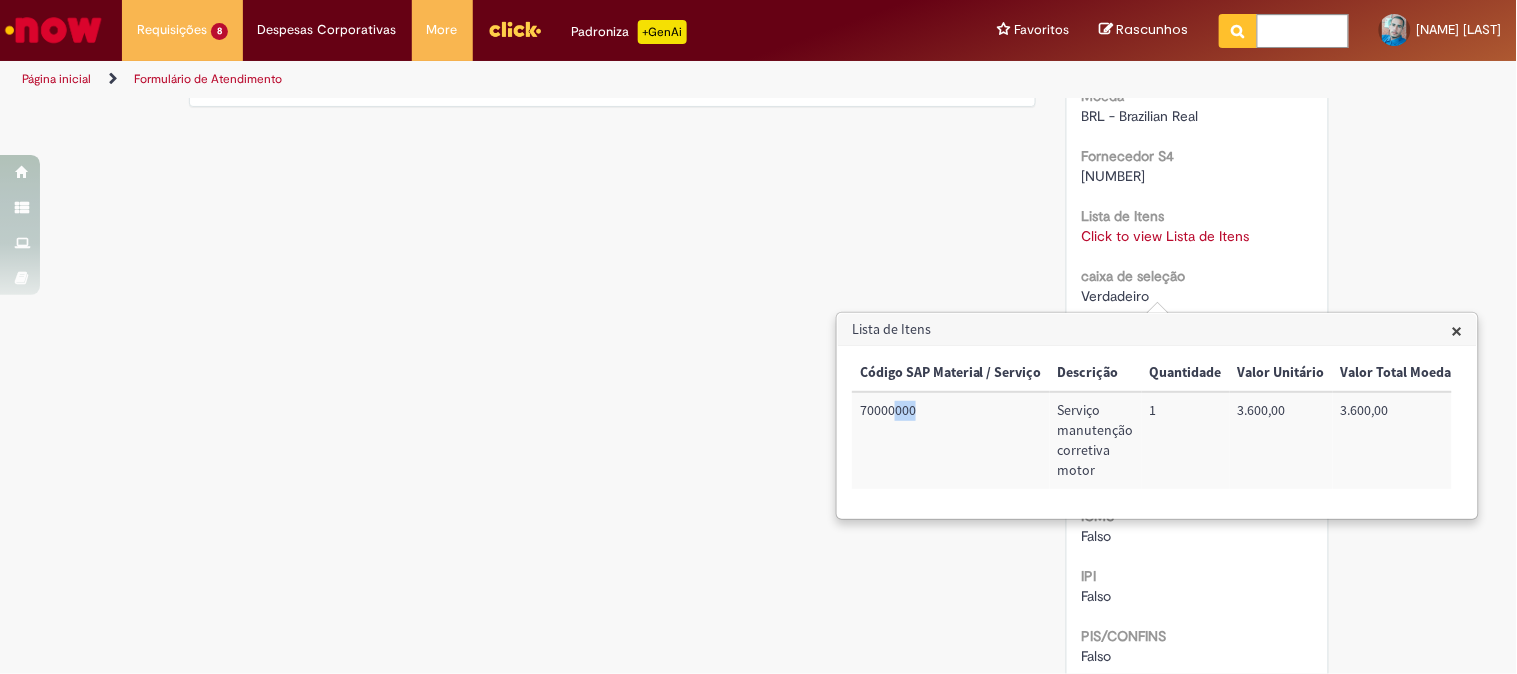drag, startPoint x: 916, startPoint y: 413, endPoint x: 897, endPoint y: 415, distance: 19.104973 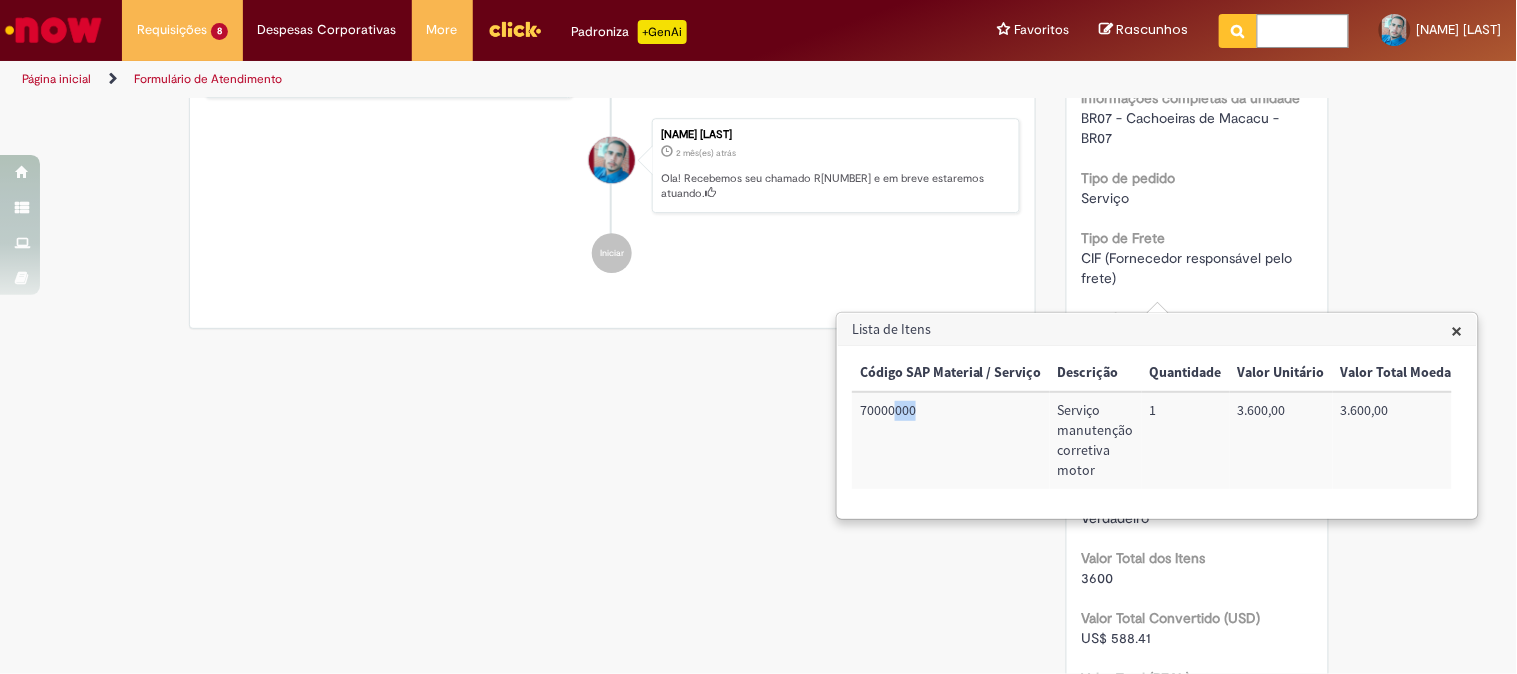 scroll, scrollTop: 1337, scrollLeft: 0, axis: vertical 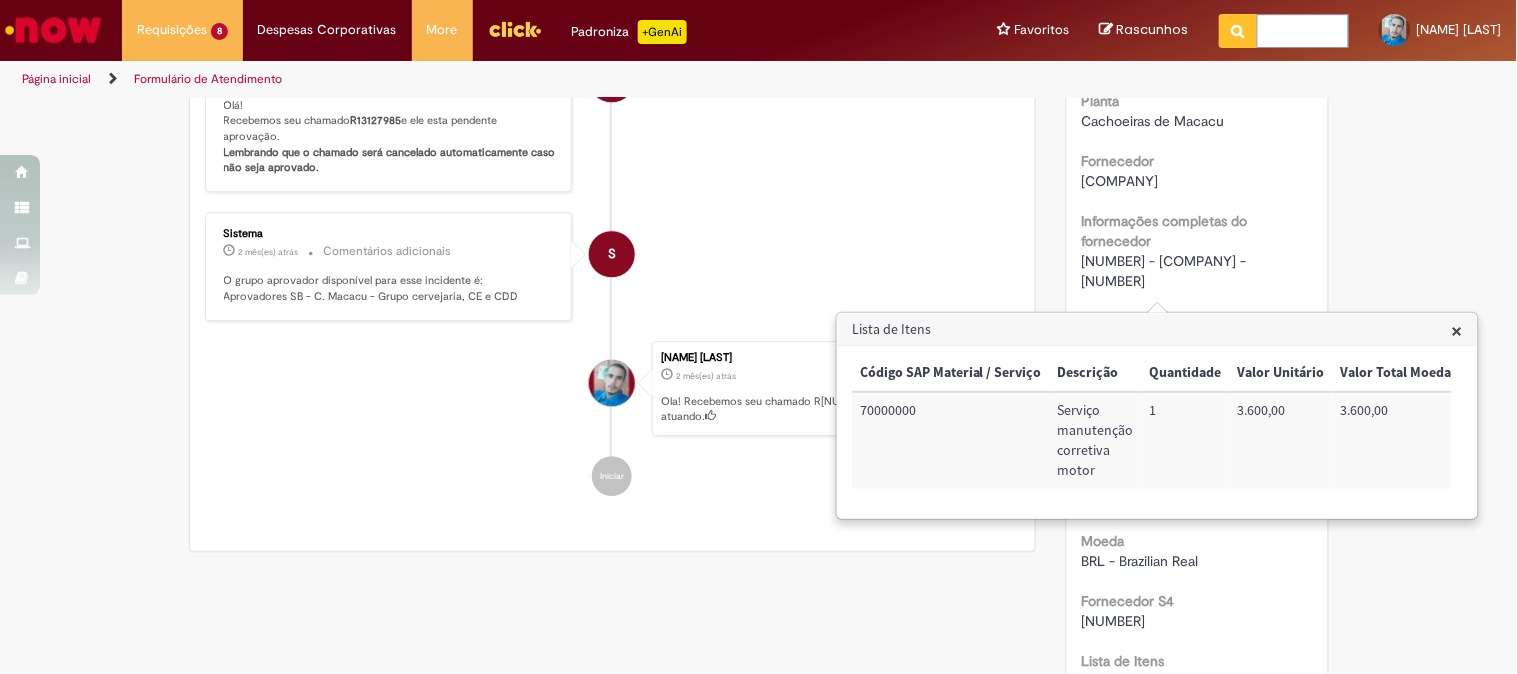 click on "Fornecedor" at bounding box center (1118, 161) 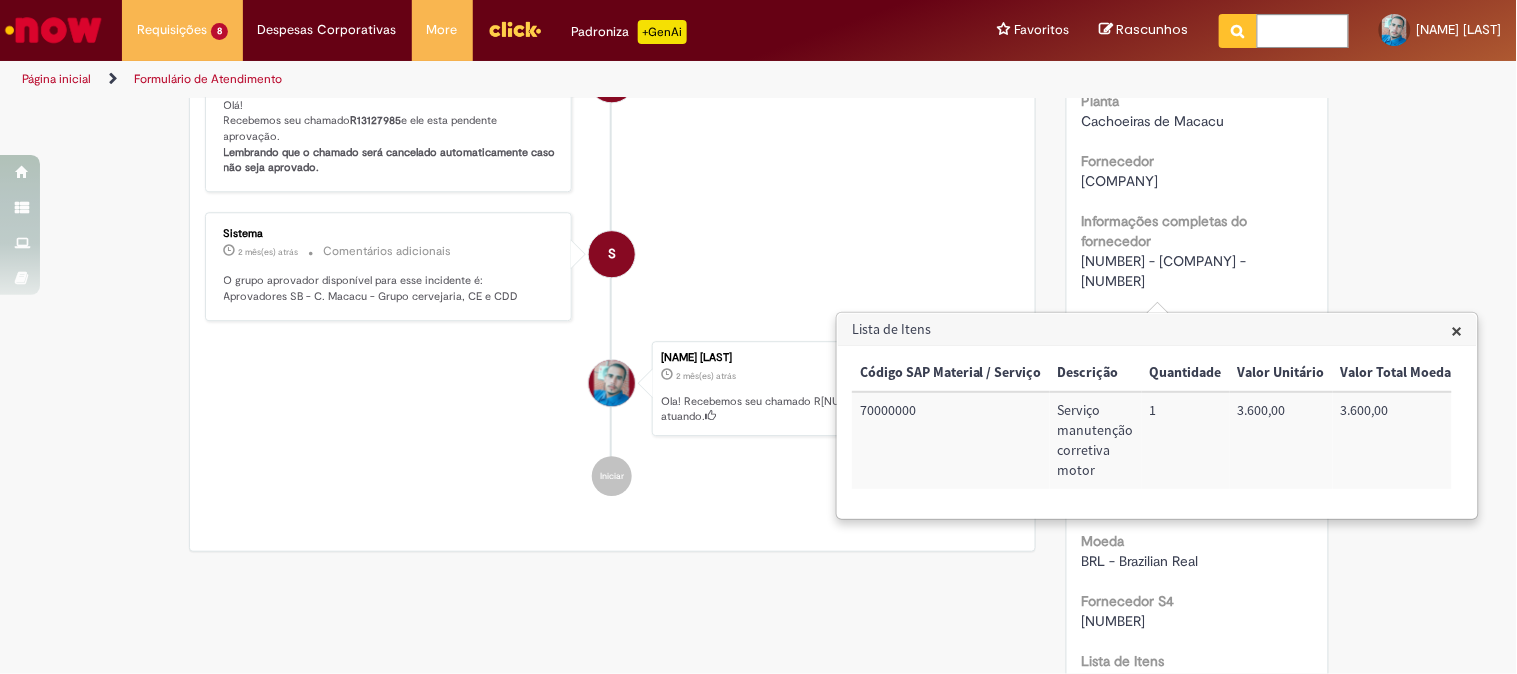 click on "Lista de Itens" at bounding box center [1157, 330] 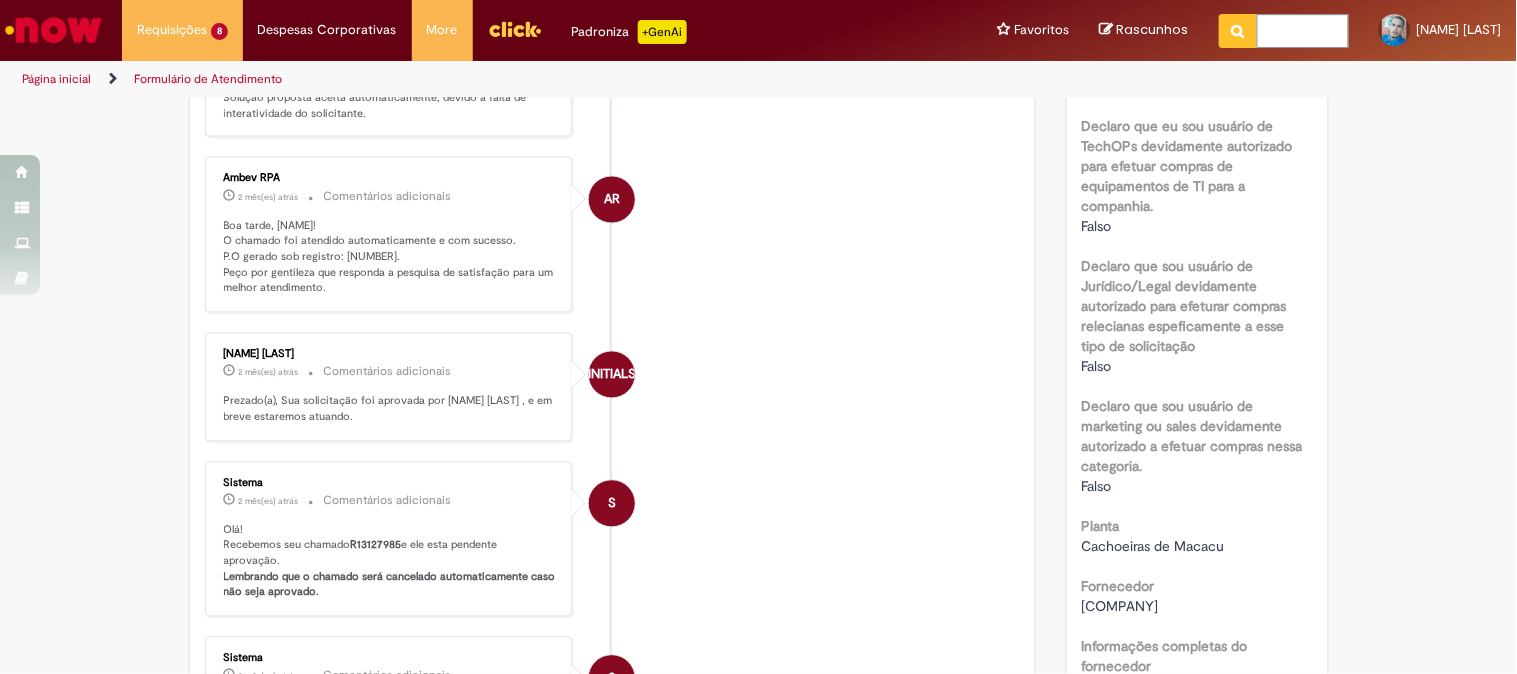 scroll, scrollTop: 1356, scrollLeft: 0, axis: vertical 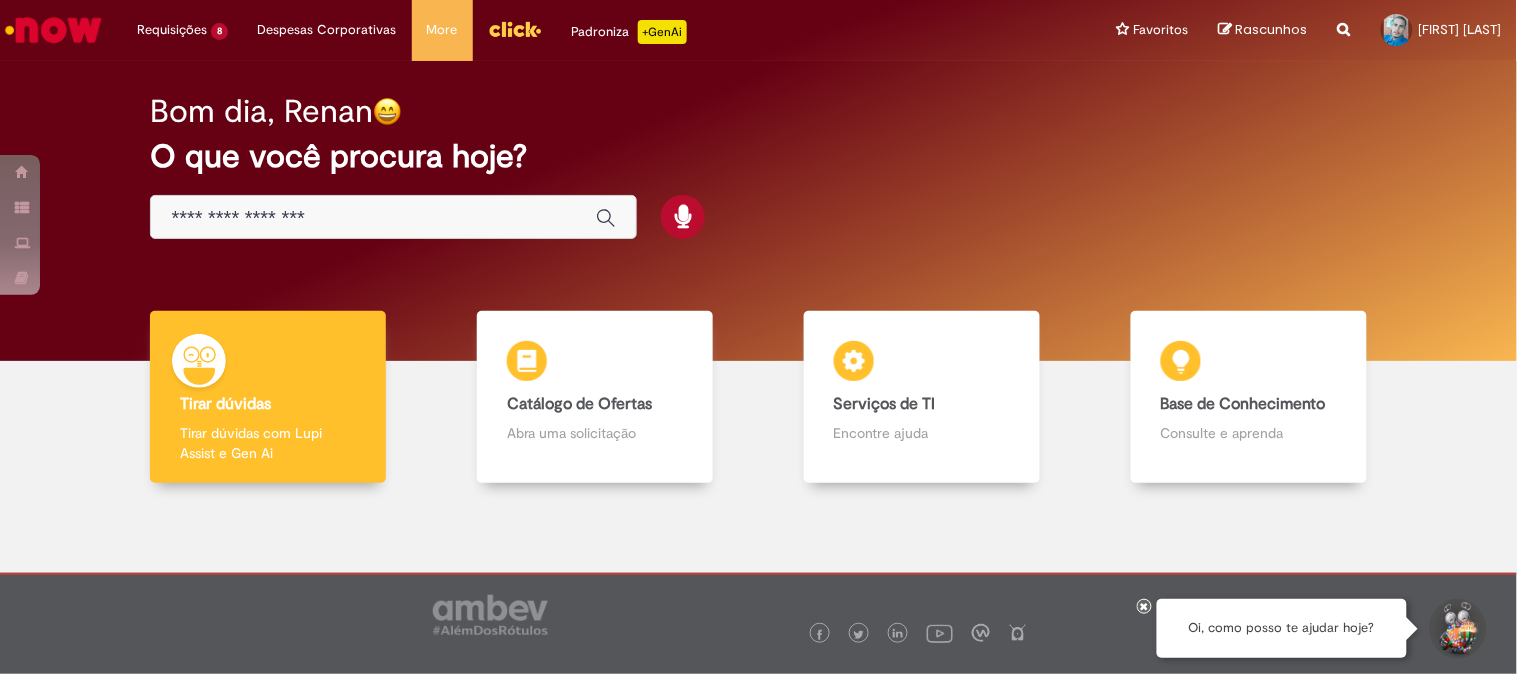 click at bounding box center (1344, 18) 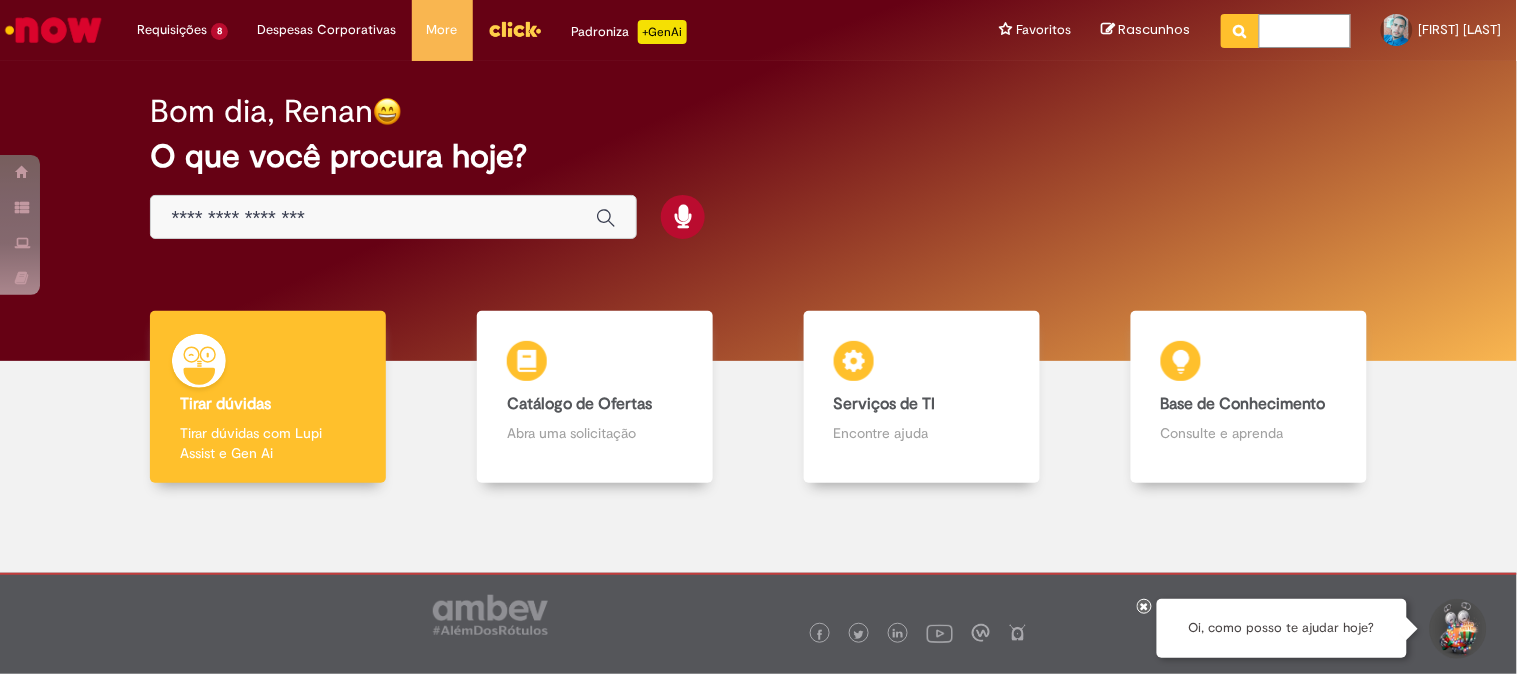 click at bounding box center [1305, 31] 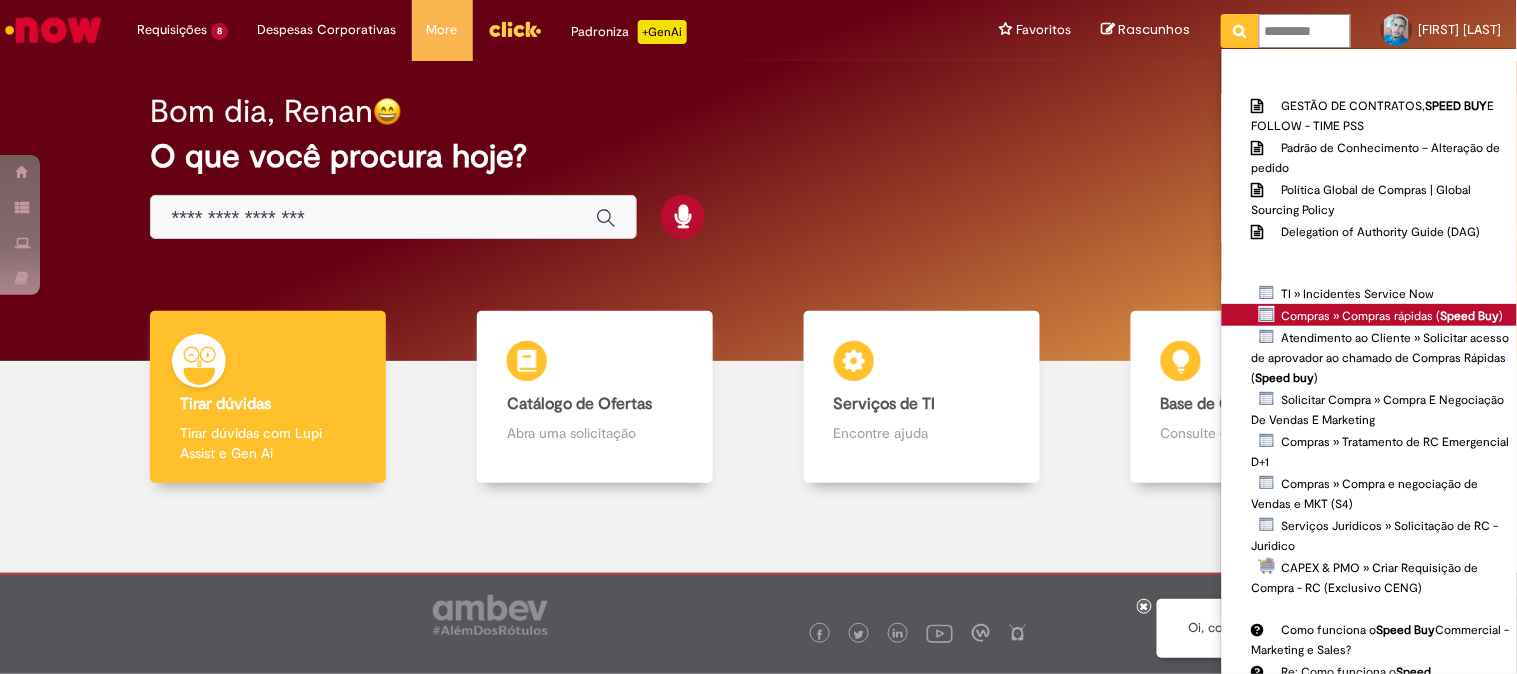 type on "*********" 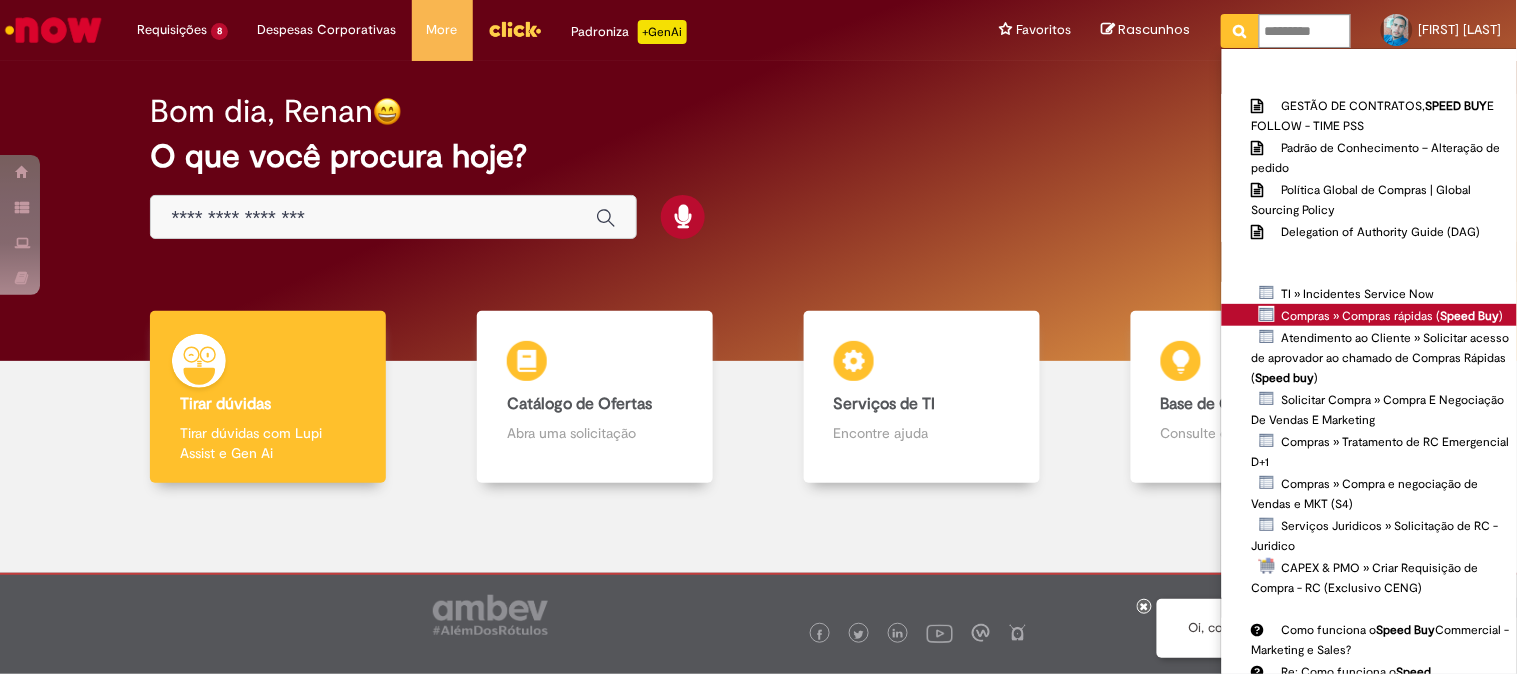 click on "Compras » Compras rápidas ( Speed Buy )" at bounding box center [0, 0] 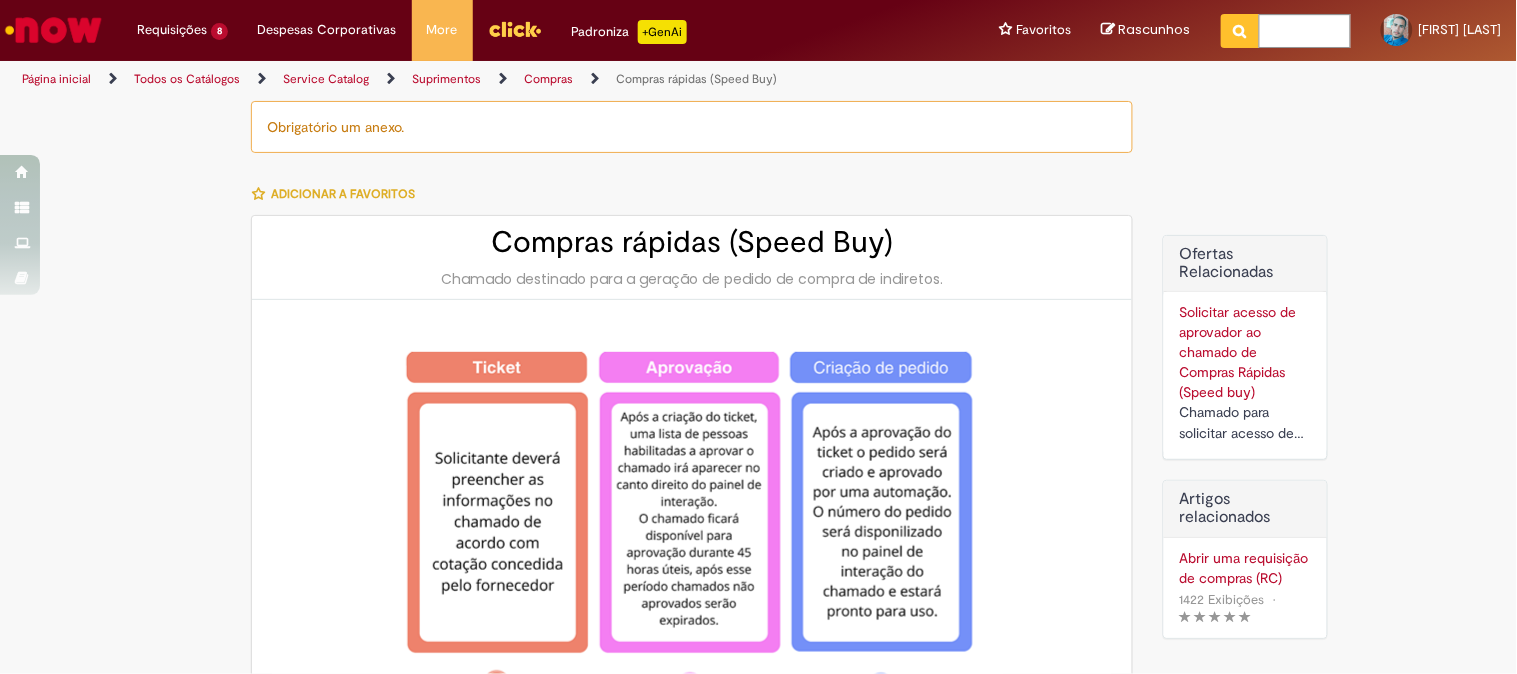 type on "********" 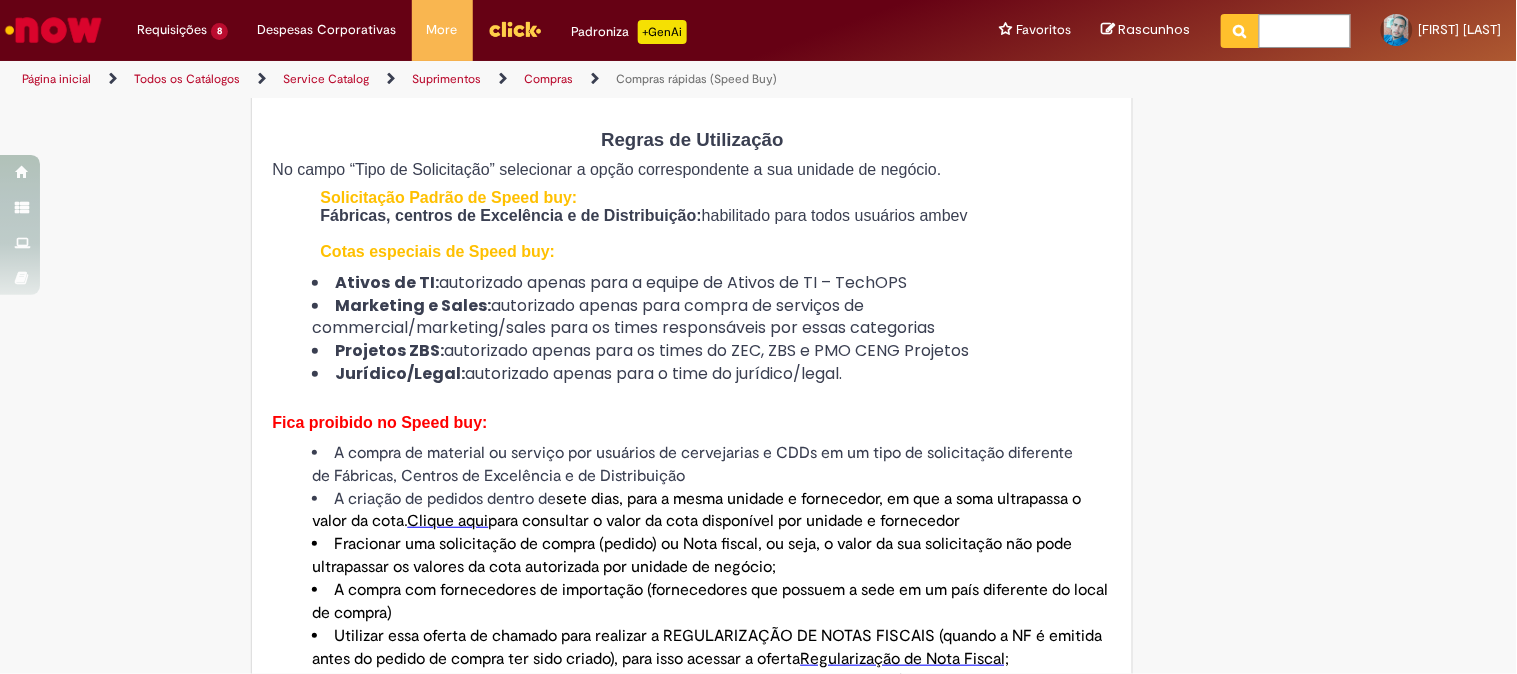 type on "**********" 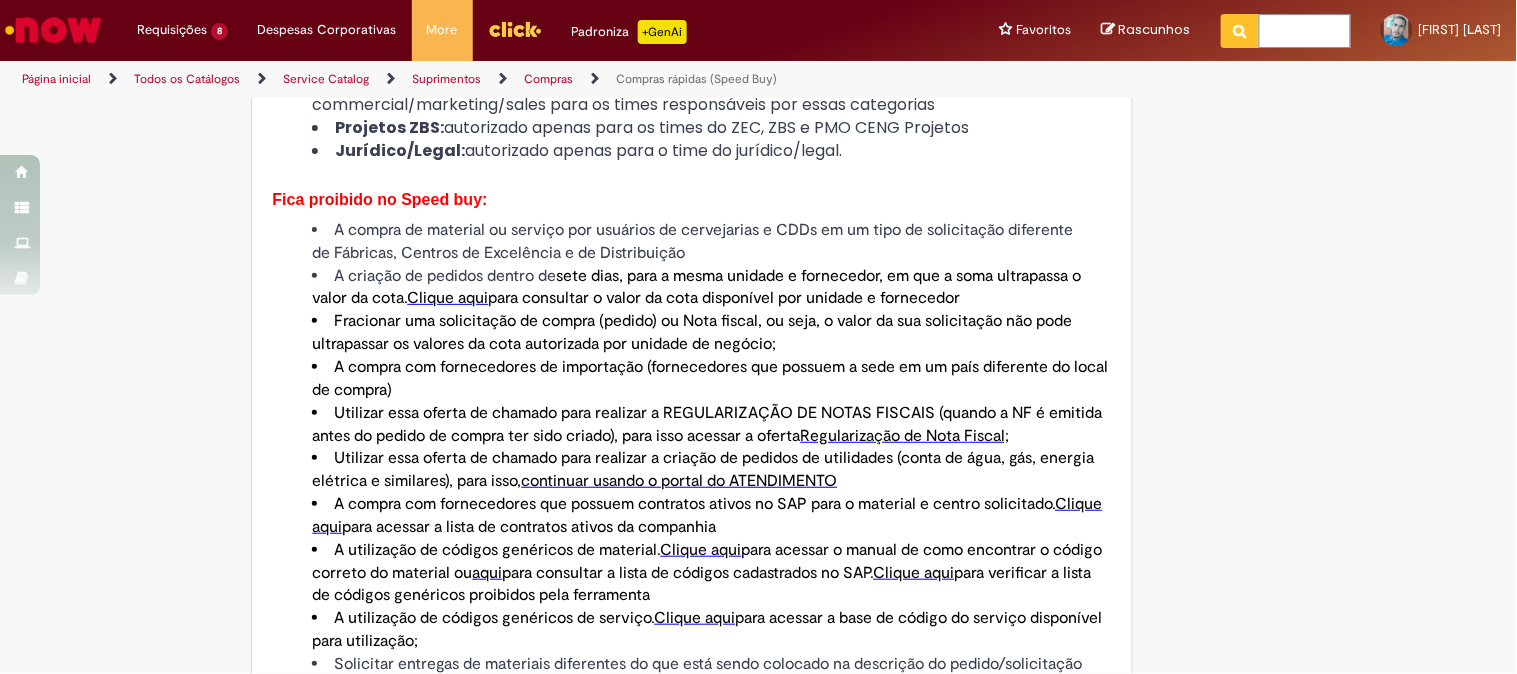 scroll, scrollTop: 222, scrollLeft: 0, axis: vertical 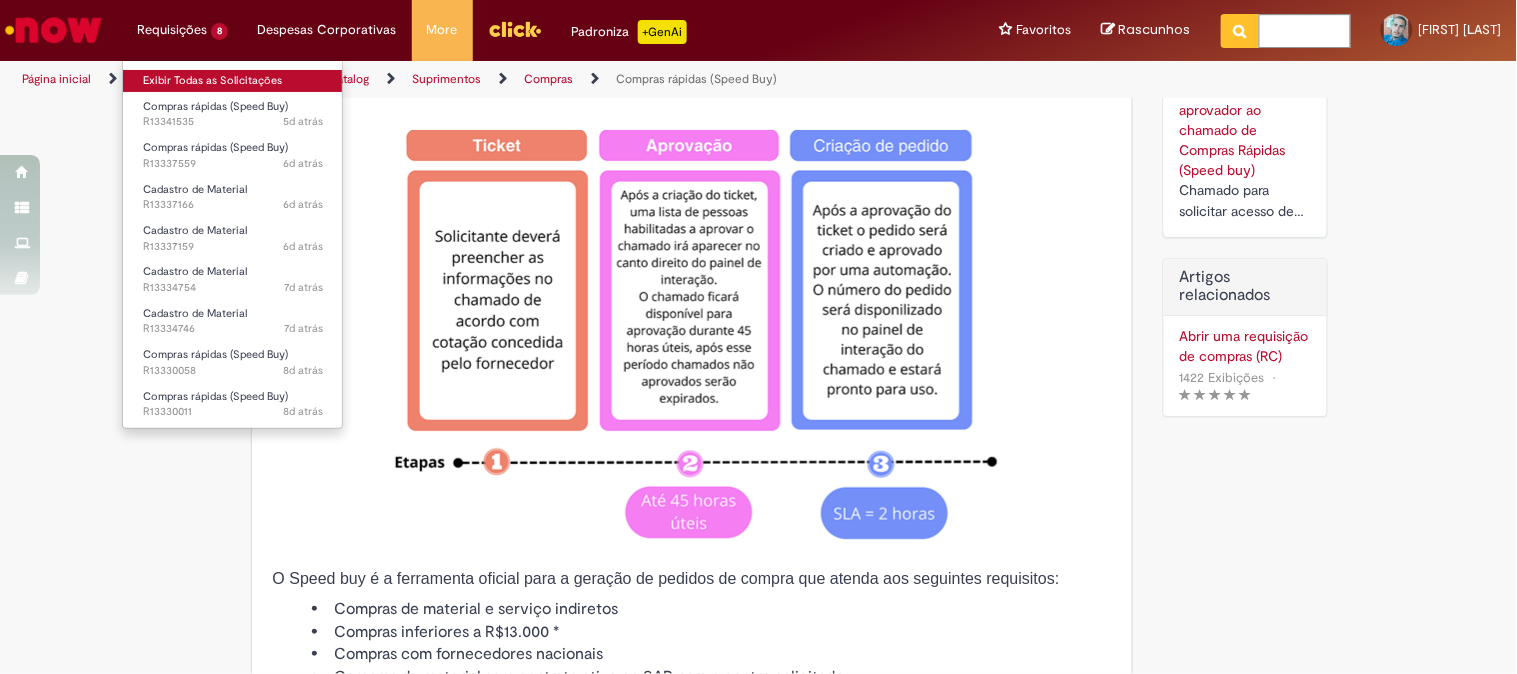 click on "Exibir Todas as Solicitações" at bounding box center (233, 81) 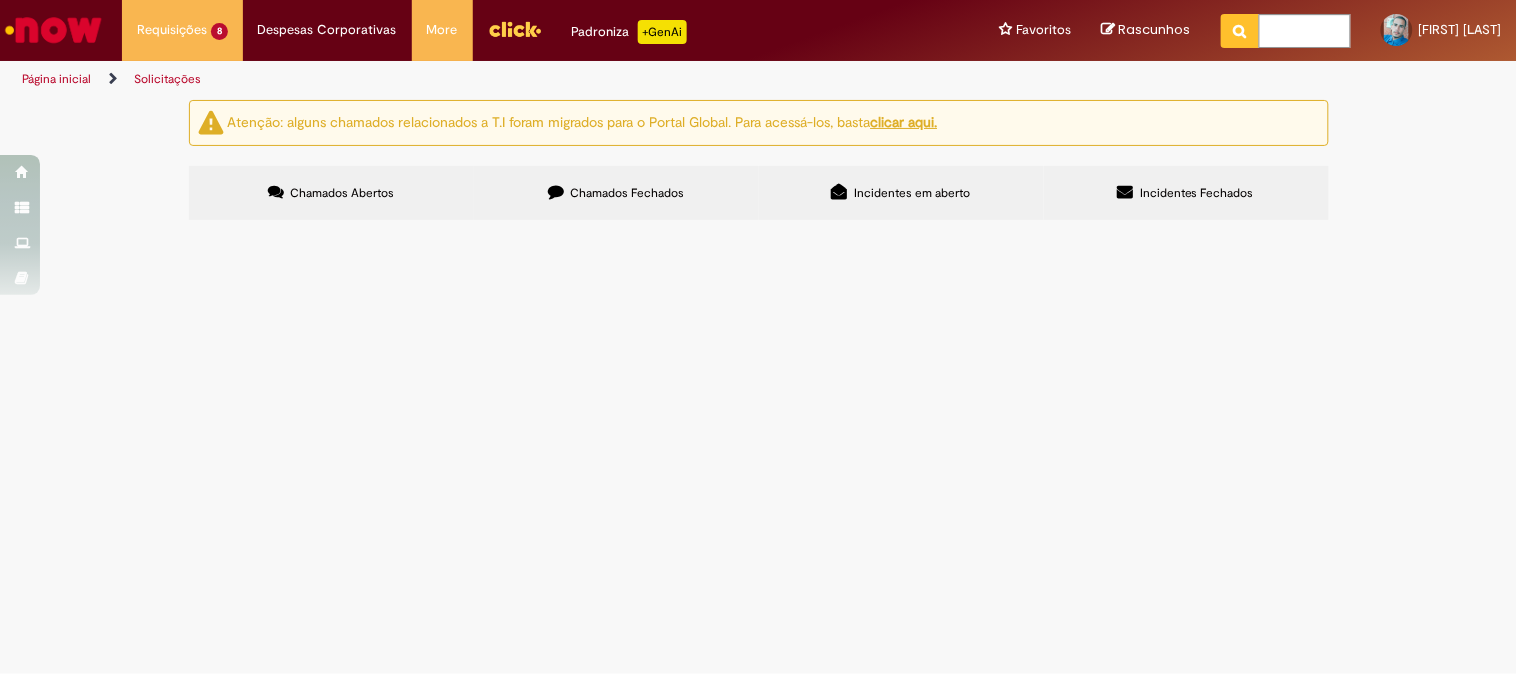 scroll, scrollTop: 0, scrollLeft: 0, axis: both 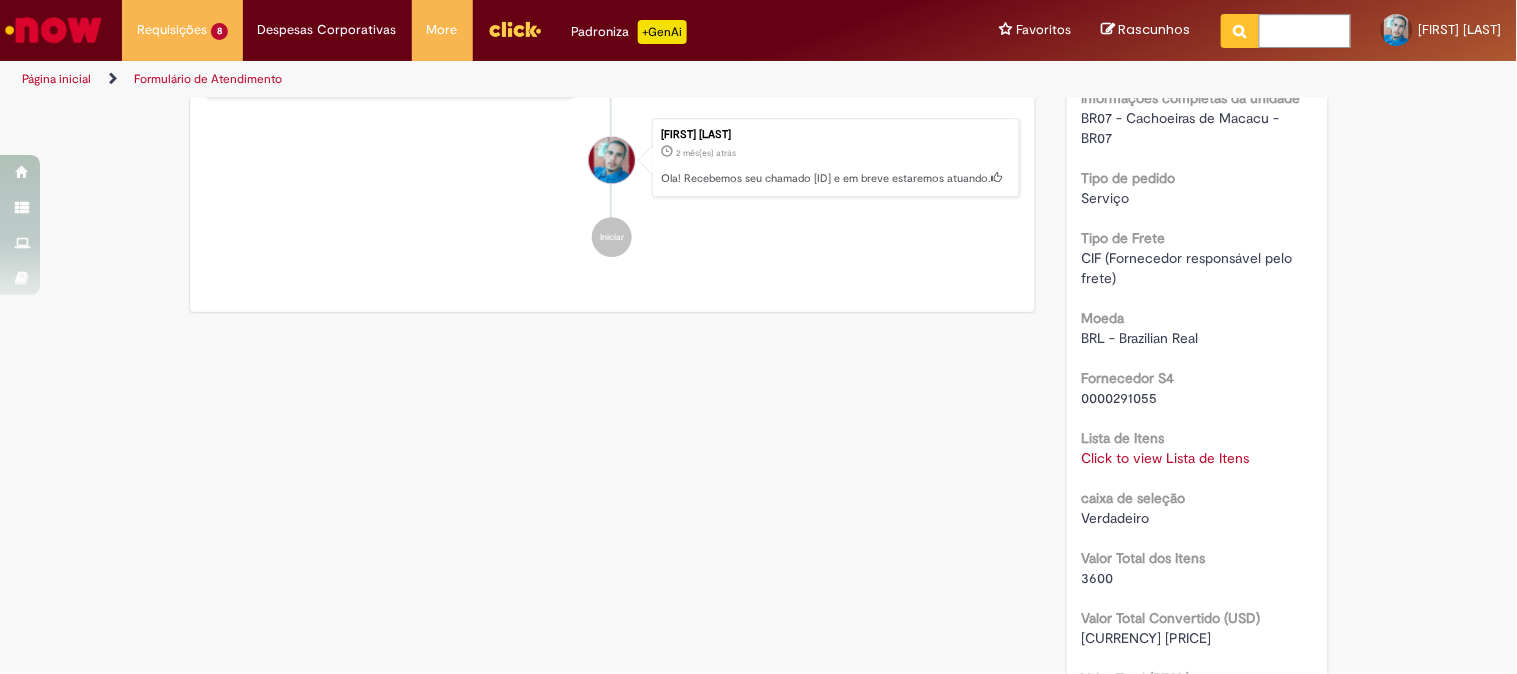 click on "Click to view Lista de Itens   Click to view Lista de Itens" at bounding box center (1197, 458) 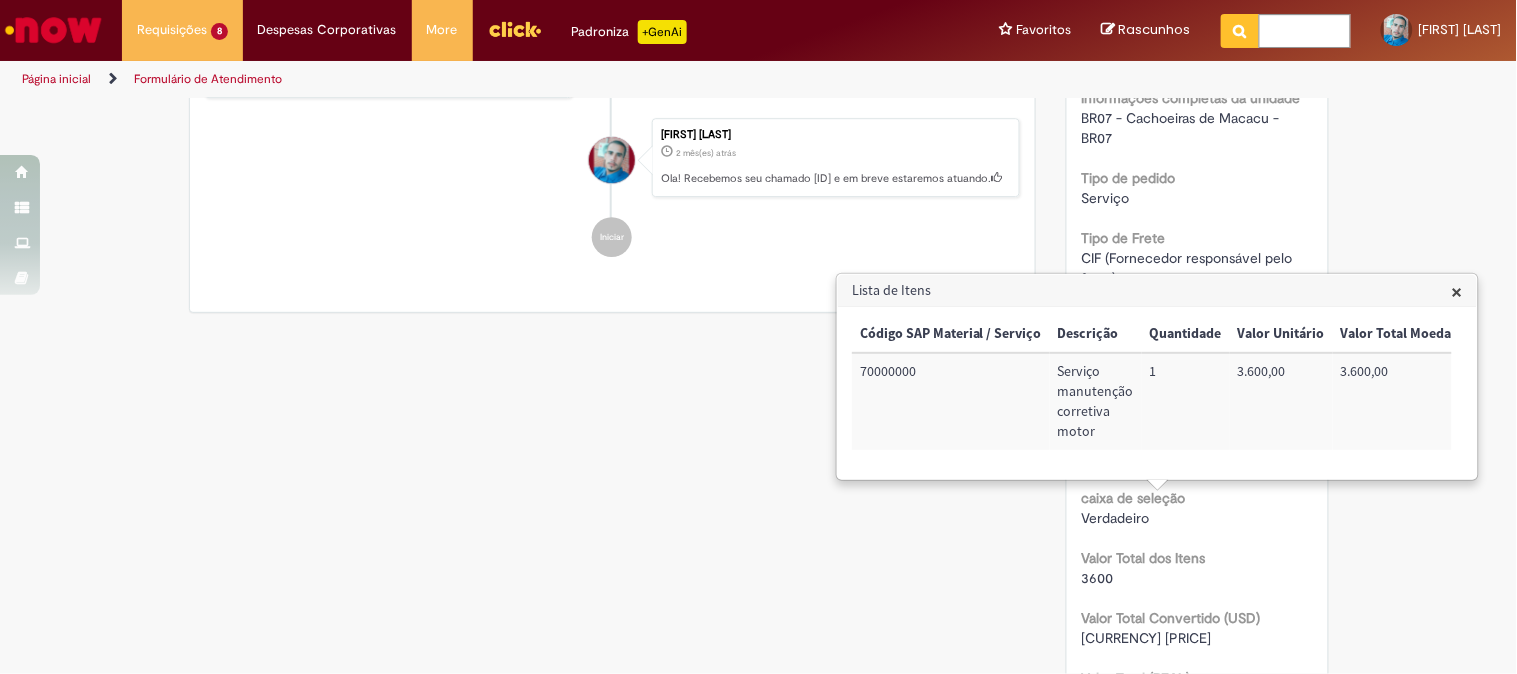 drag, startPoint x: 1184, startPoint y: 464, endPoint x: 1293, endPoint y: 466, distance: 109.01835 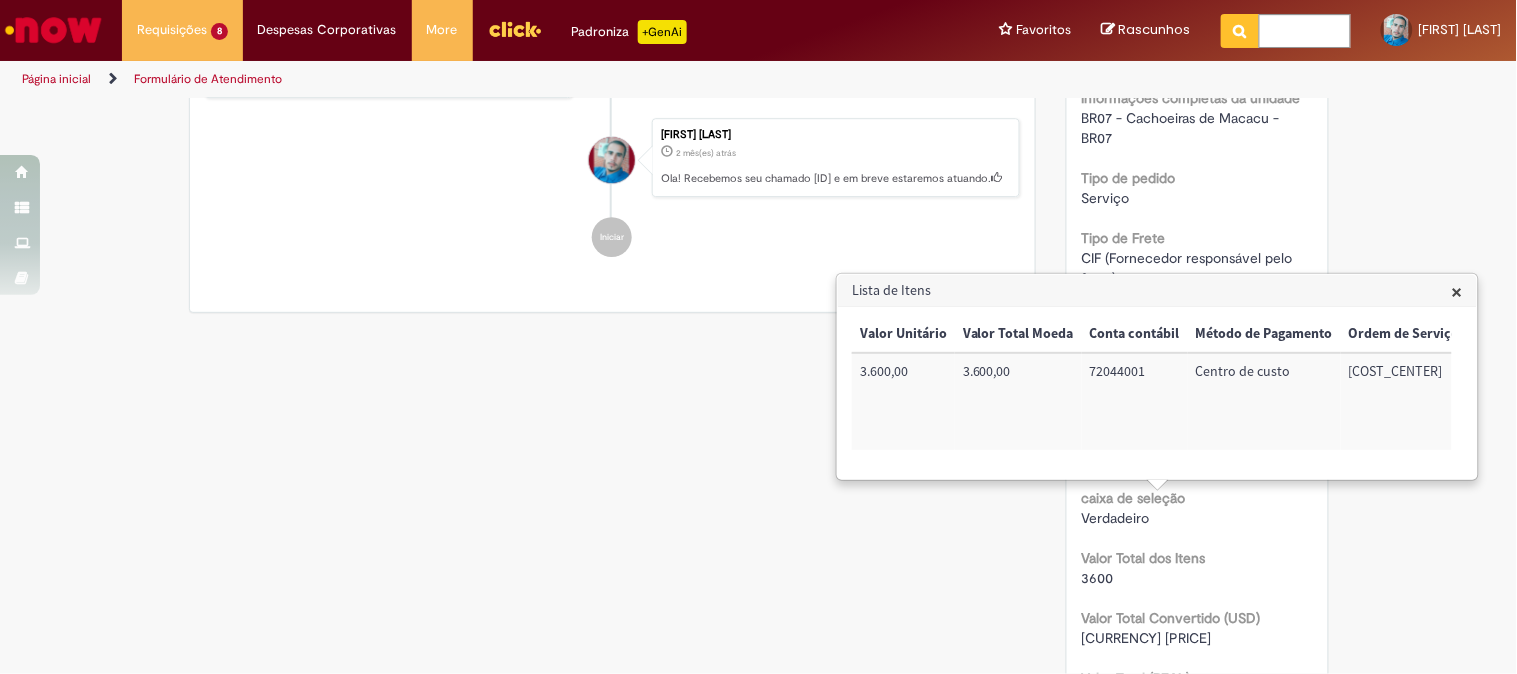 scroll, scrollTop: 0, scrollLeft: 384, axis: horizontal 